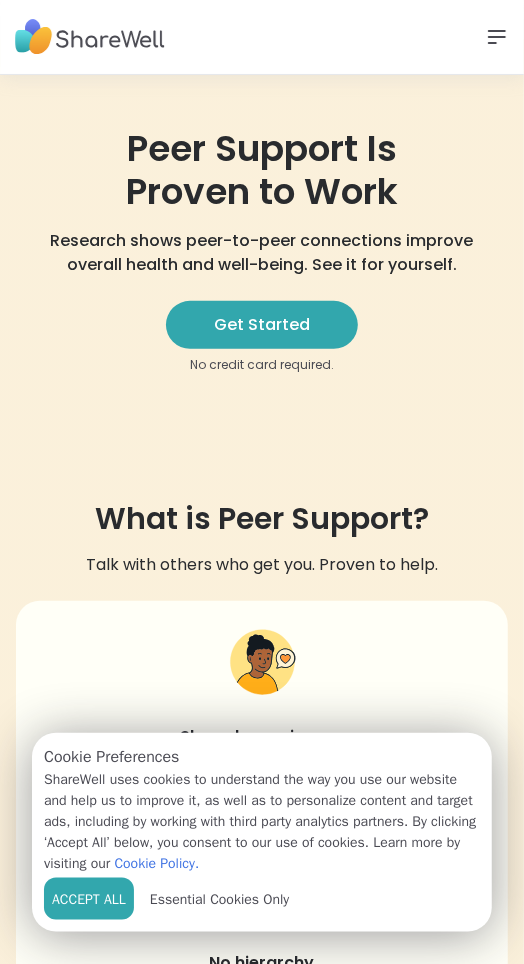 scroll, scrollTop: 101, scrollLeft: 0, axis: vertical 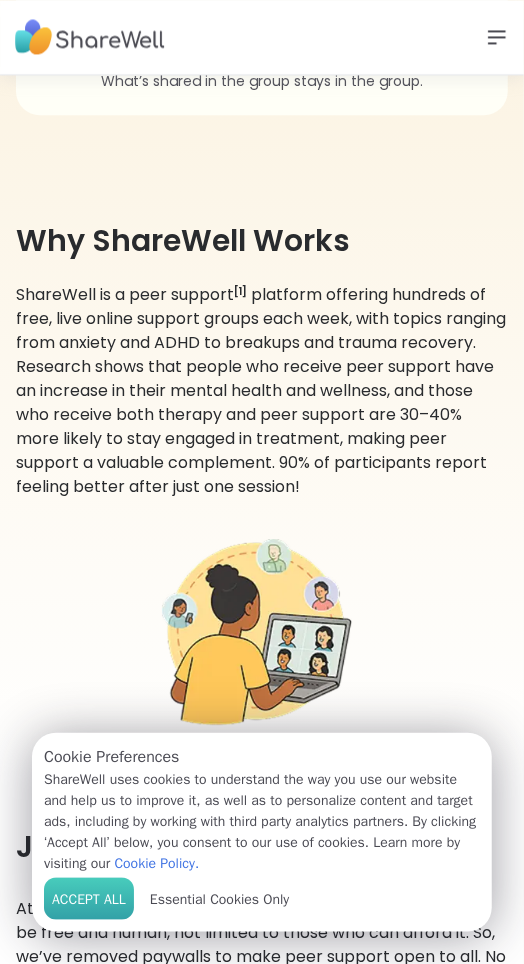 click on "Accept All" at bounding box center [89, 899] 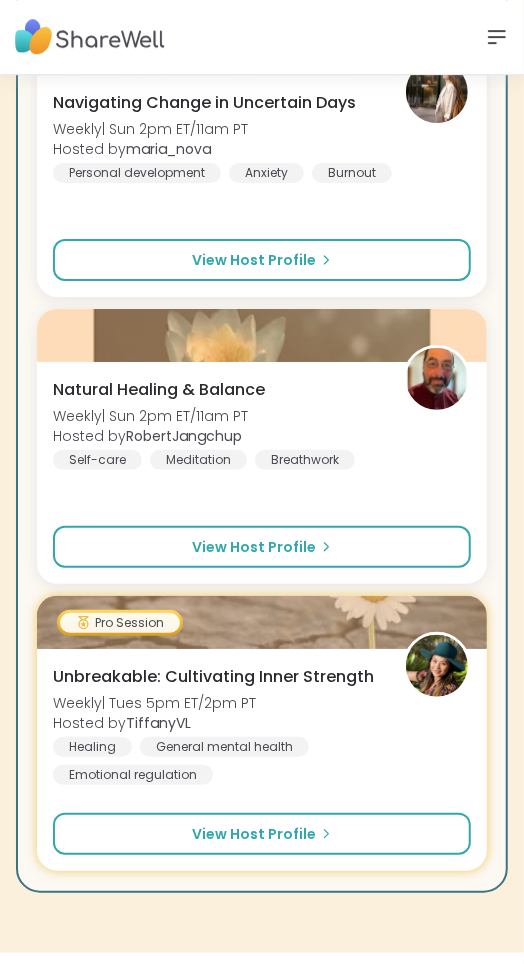 scroll, scrollTop: 3824, scrollLeft: 0, axis: vertical 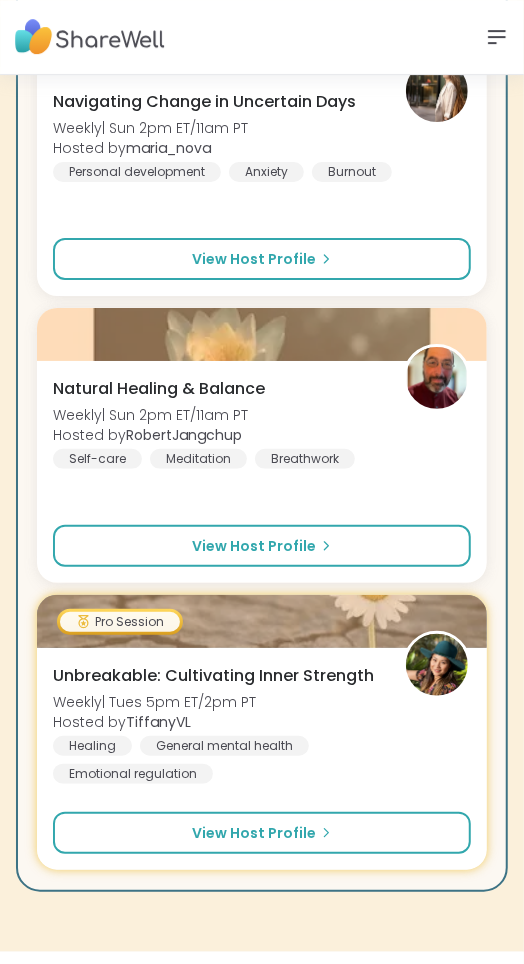 click on "The Difference We Make Members consistently report a meaningful boost in their well-being after ShareWell sessions. 90% Feel  happier  after just one session 92% Prefer attending 2+ sessions  per week 96% Are  satisfied  with their peer support experience" at bounding box center (262, 1300) 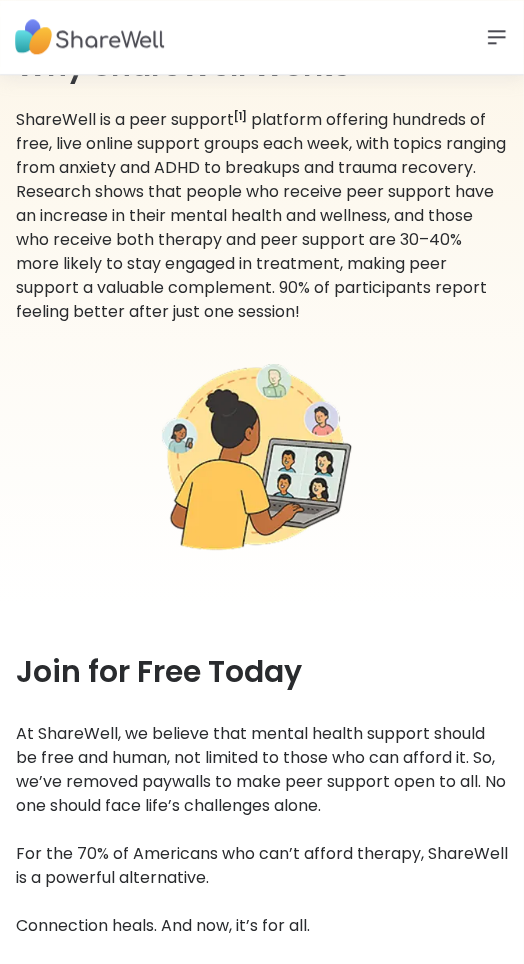 scroll, scrollTop: 1404, scrollLeft: 0, axis: vertical 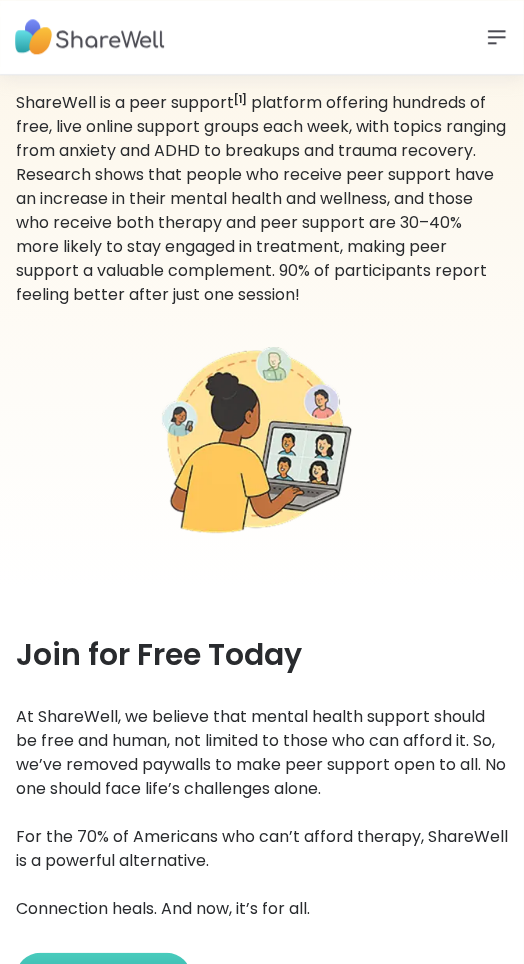 click on "Try it now" at bounding box center [103, 977] 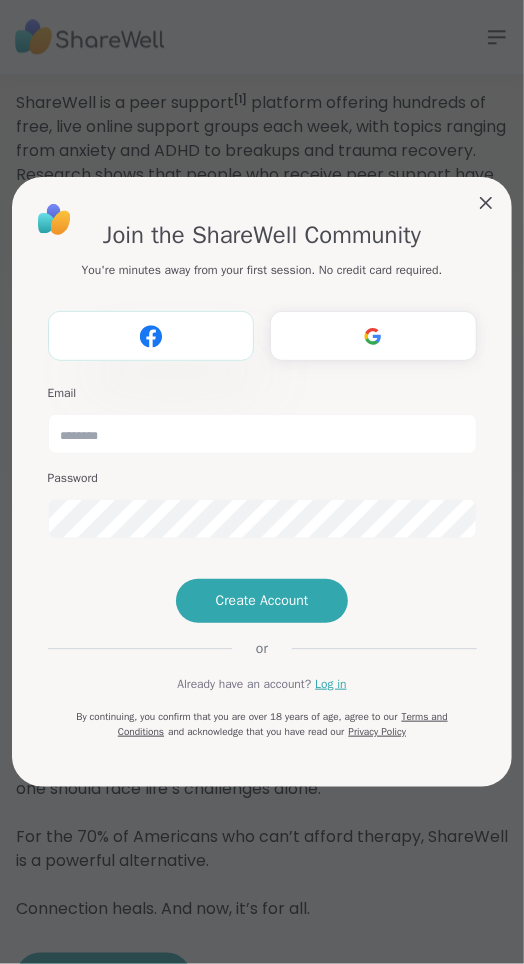 click on "Register with Facebook" at bounding box center [151, 336] 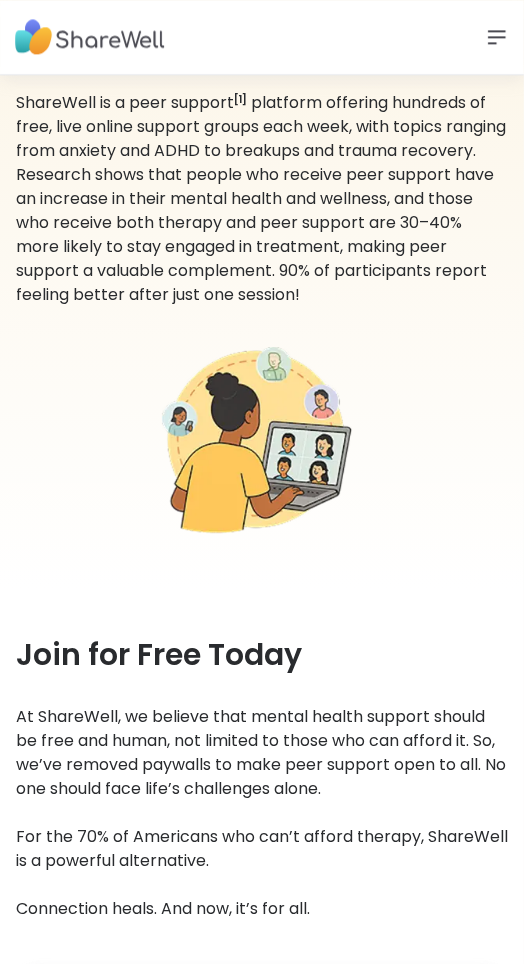 scroll, scrollTop: 0, scrollLeft: 0, axis: both 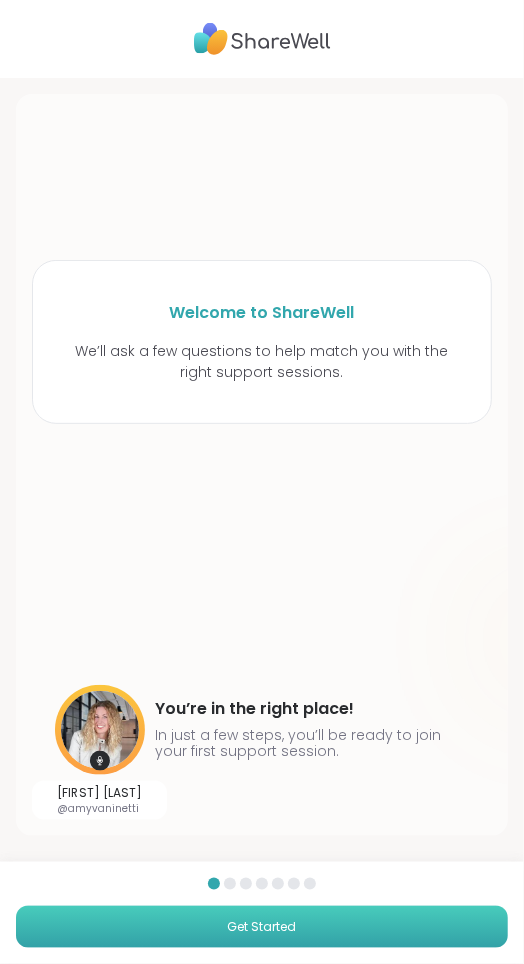 click on "Get Started" at bounding box center (262, 927) 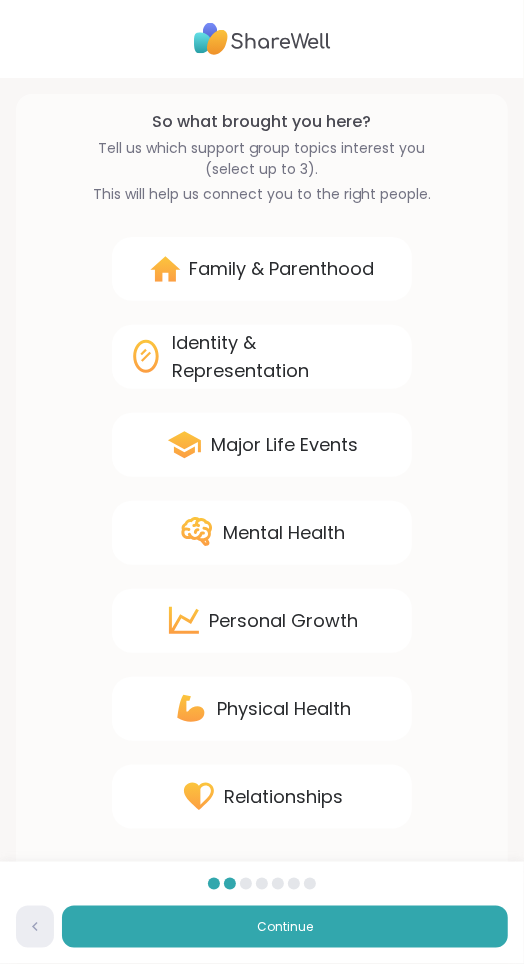 click on "Mental Health" at bounding box center [262, 533] 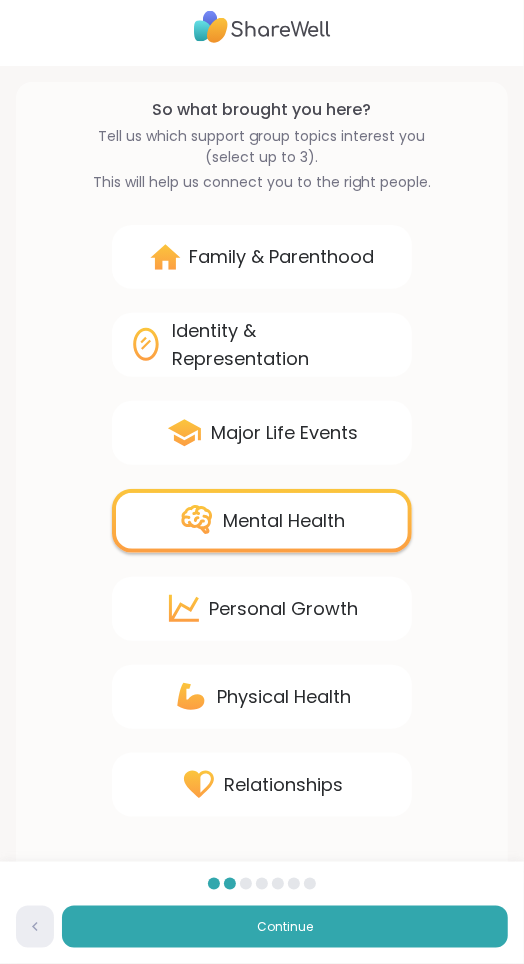 scroll, scrollTop: 12, scrollLeft: 0, axis: vertical 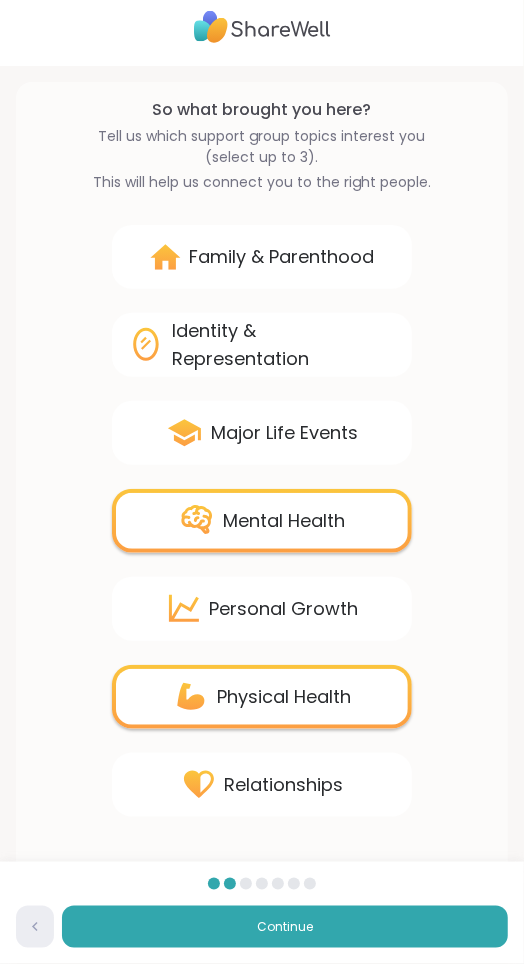click on "Relationships" at bounding box center [262, 785] 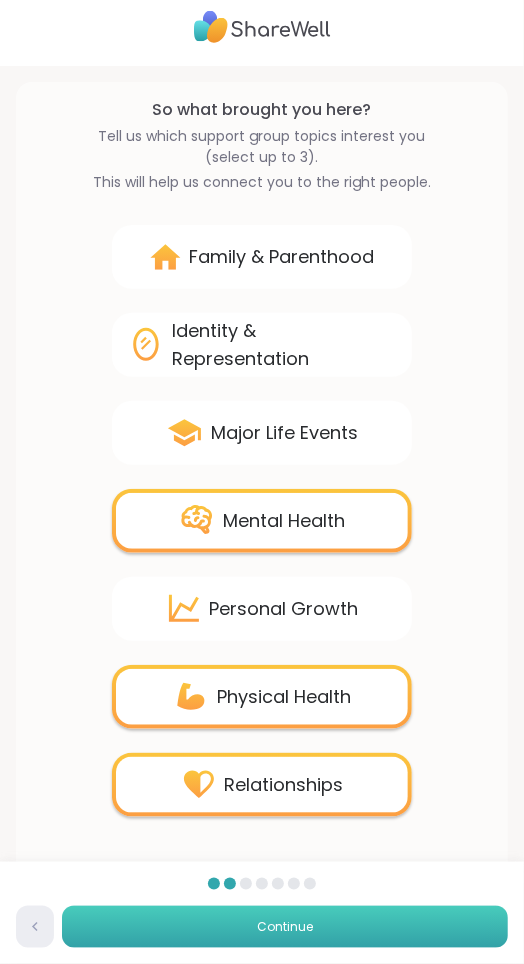 click on "Continue" at bounding box center [285, 927] 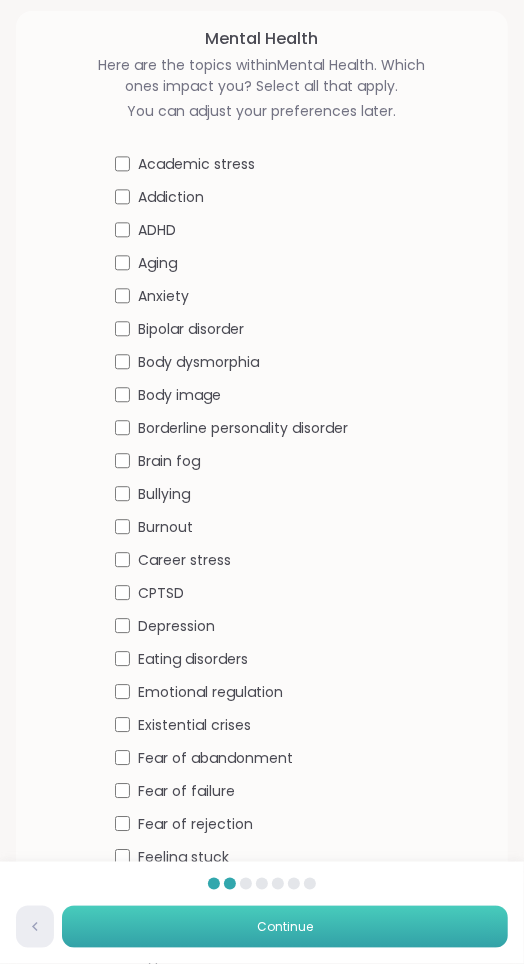 scroll, scrollTop: 88, scrollLeft: 0, axis: vertical 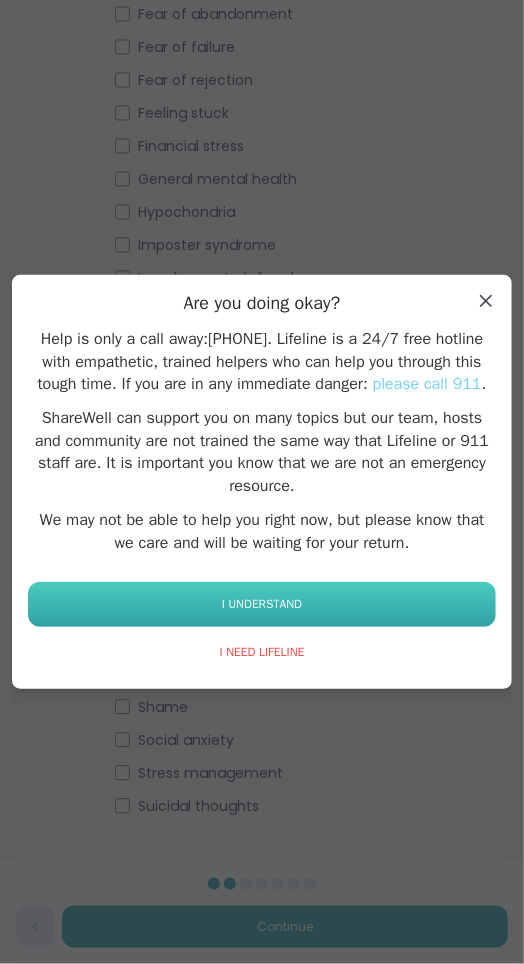 click on "I UNDERSTAND" at bounding box center (262, 604) 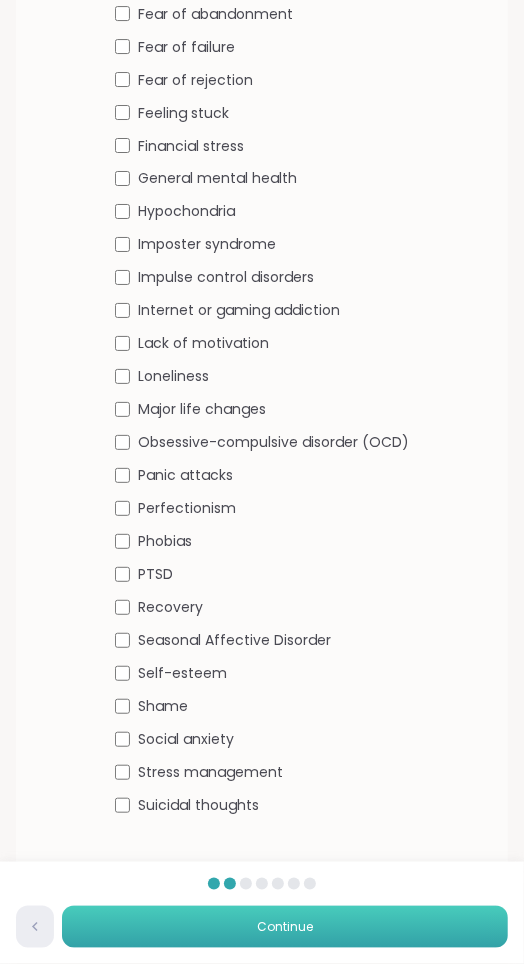 click on "Continue" at bounding box center (285, 927) 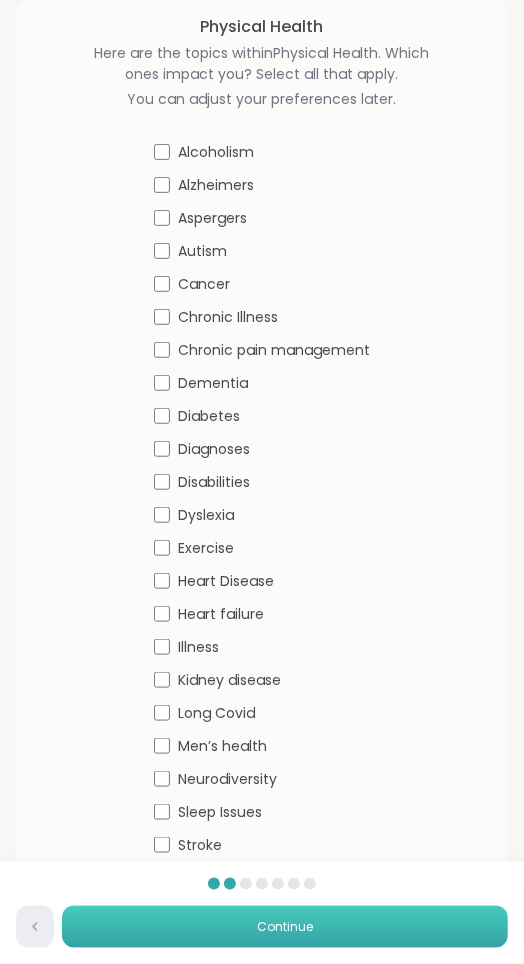 scroll, scrollTop: 97, scrollLeft: 0, axis: vertical 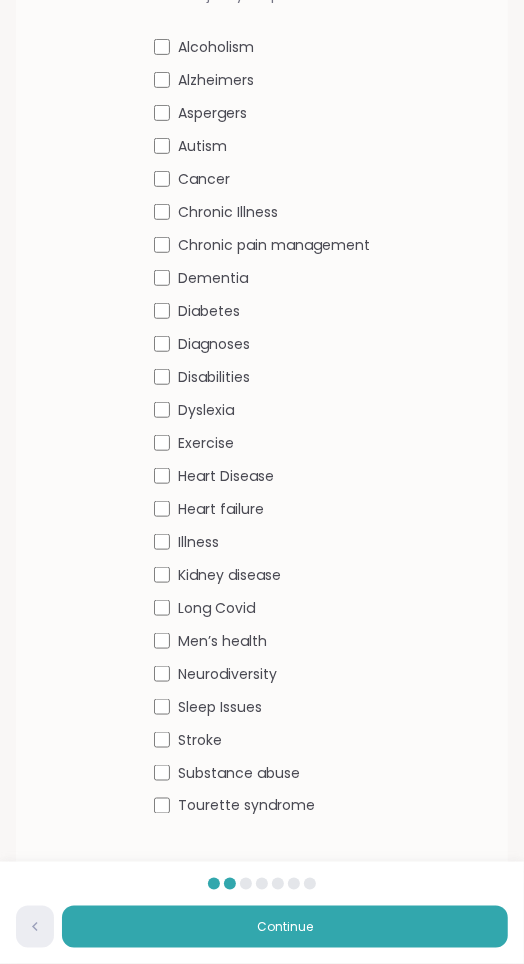 click on "Kidney disease" at bounding box center (229, 575) 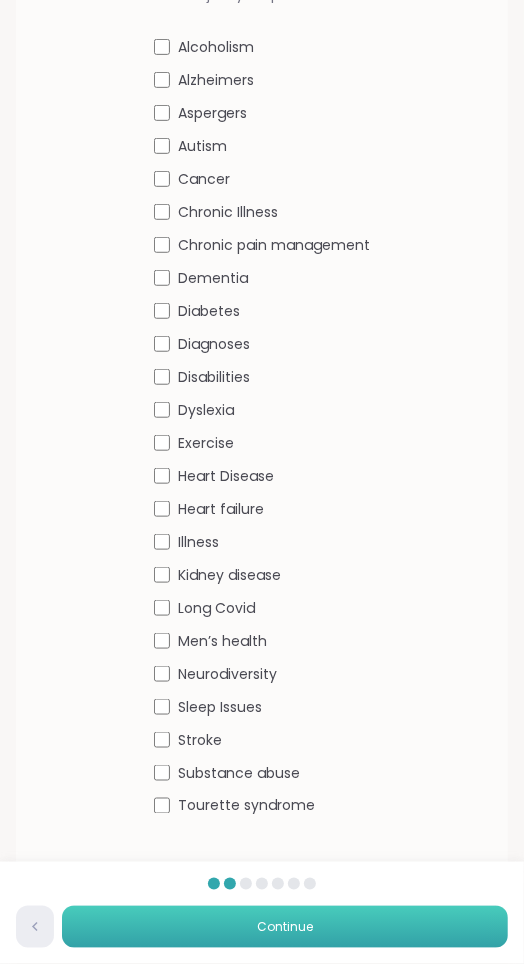 click on "Continue" at bounding box center (285, 927) 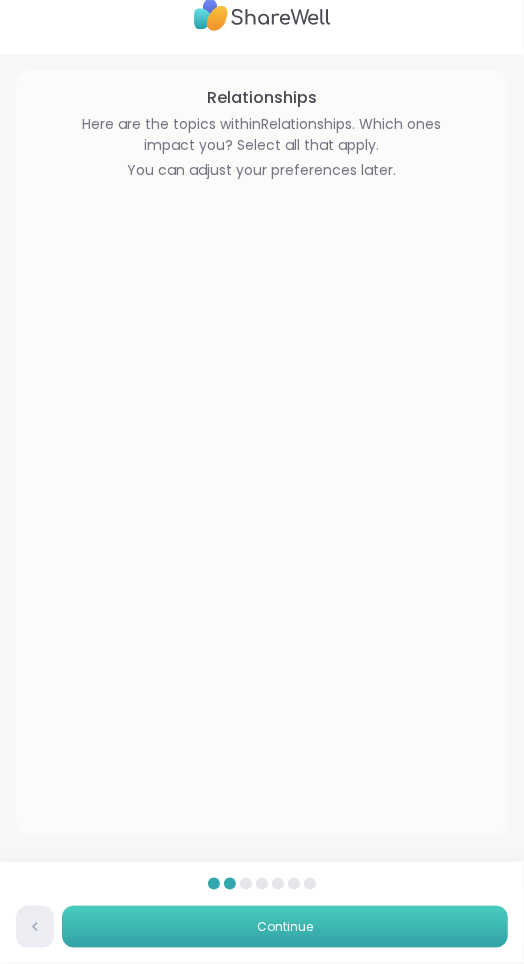 scroll, scrollTop: 0, scrollLeft: 0, axis: both 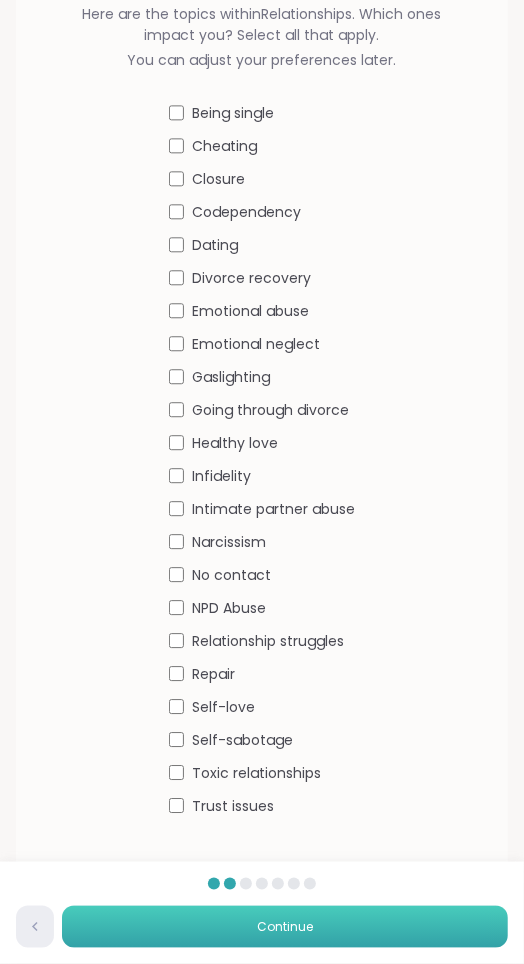 click on "Continue" at bounding box center (285, 927) 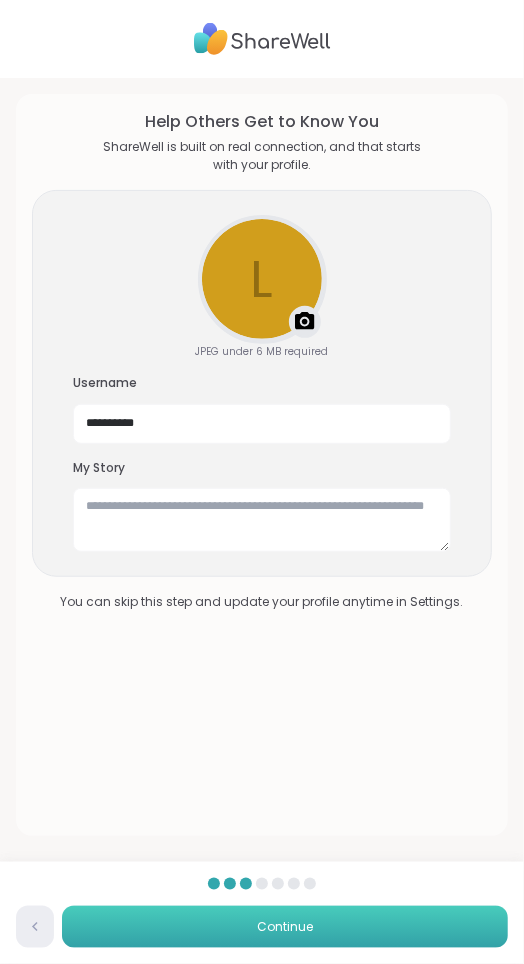 scroll, scrollTop: 0, scrollLeft: 0, axis: both 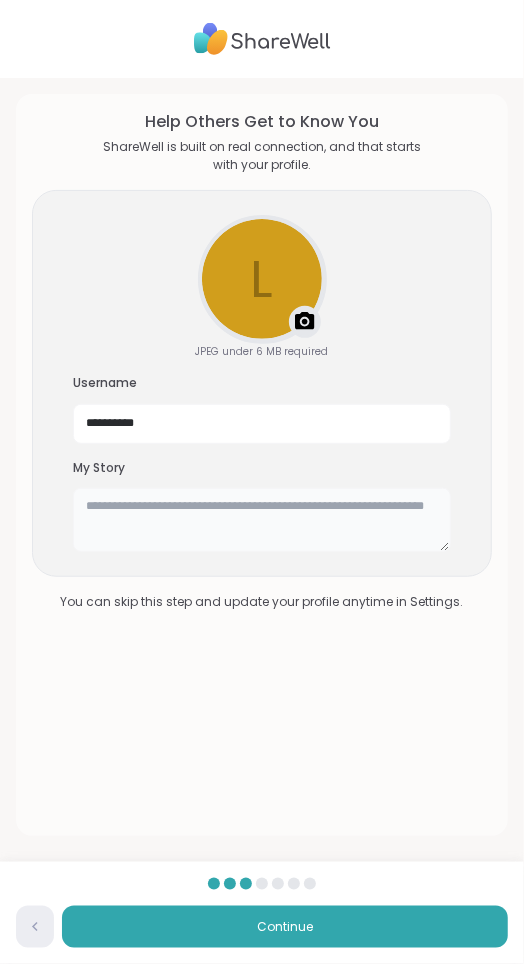 click at bounding box center [262, 520] 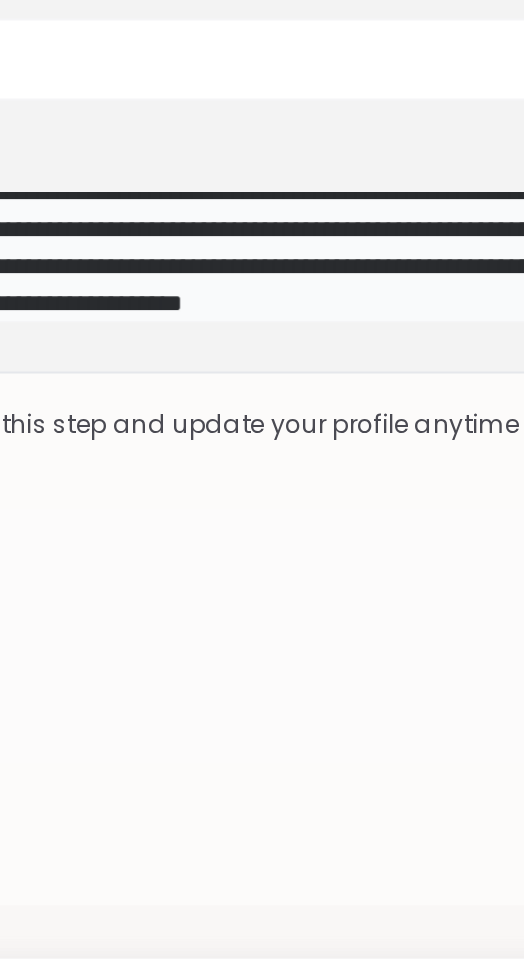 scroll, scrollTop: 35, scrollLeft: 0, axis: vertical 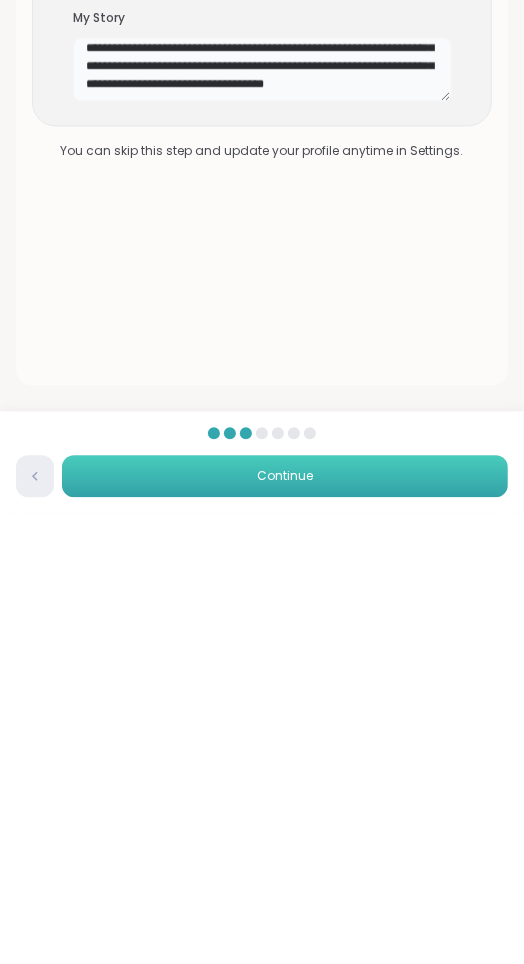 type on "**********" 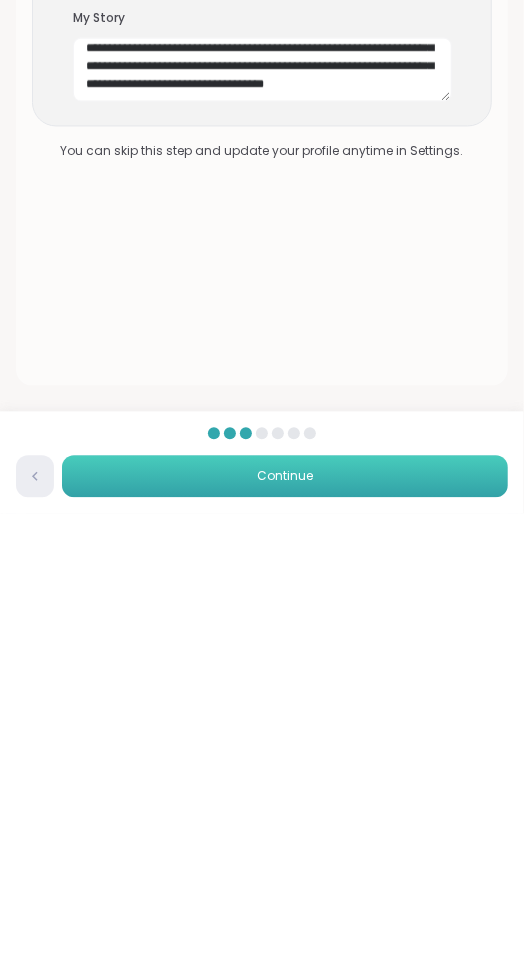 click on "Continue" at bounding box center [285, 927] 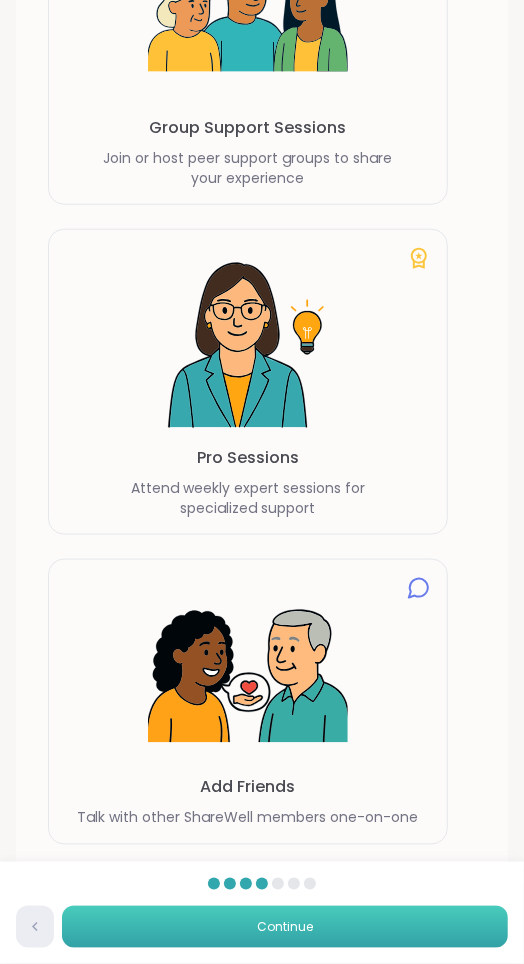 scroll, scrollTop: 327, scrollLeft: 0, axis: vertical 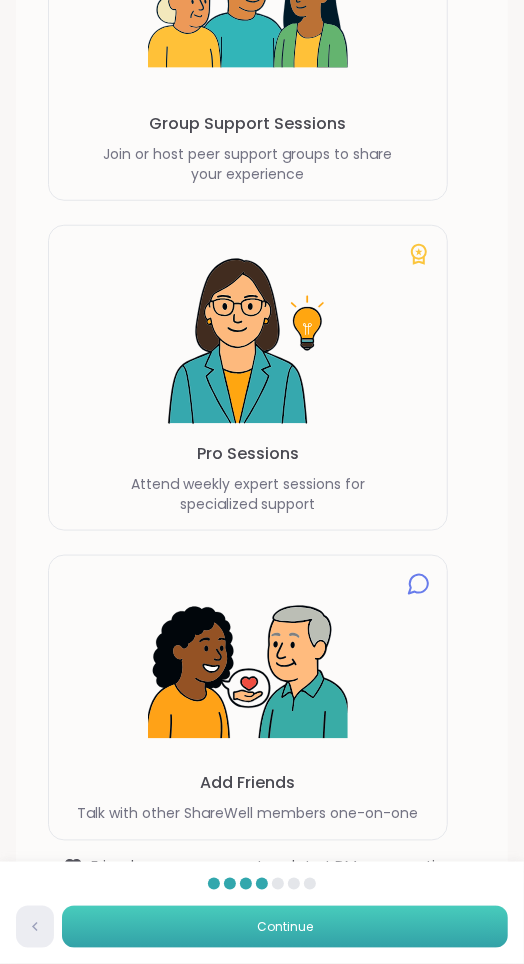 click on "Continue" at bounding box center [285, 927] 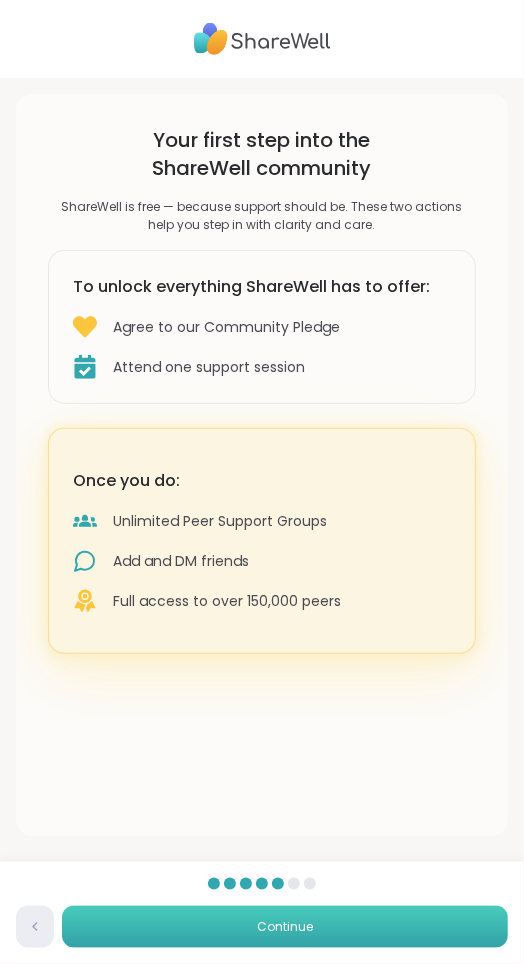 scroll, scrollTop: 0, scrollLeft: 0, axis: both 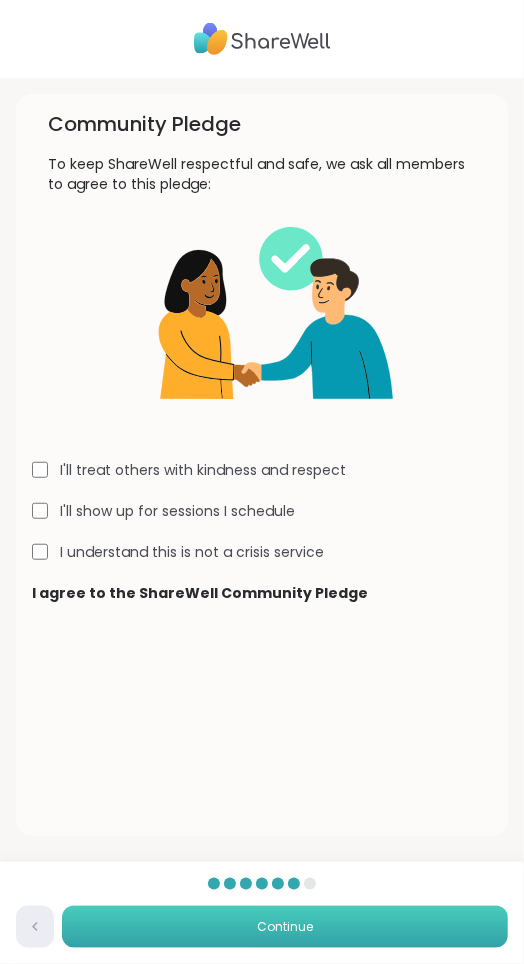 click on "Continue" at bounding box center (285, 927) 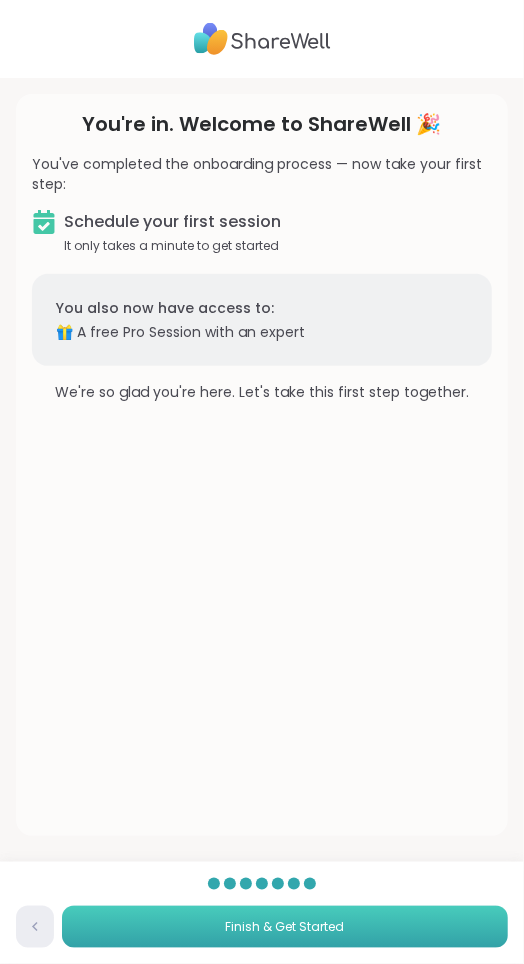 click on "Finish & Get Started" at bounding box center (285, 927) 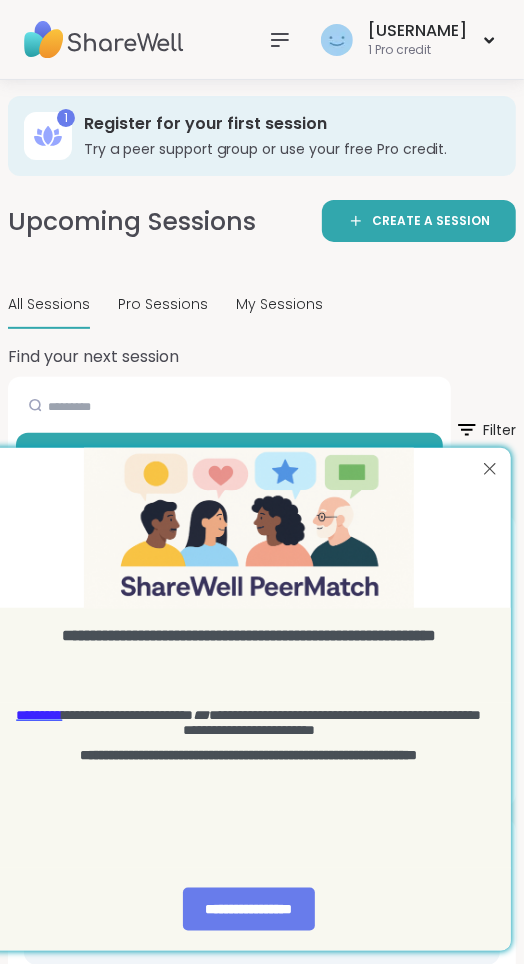 scroll, scrollTop: 0, scrollLeft: 0, axis: both 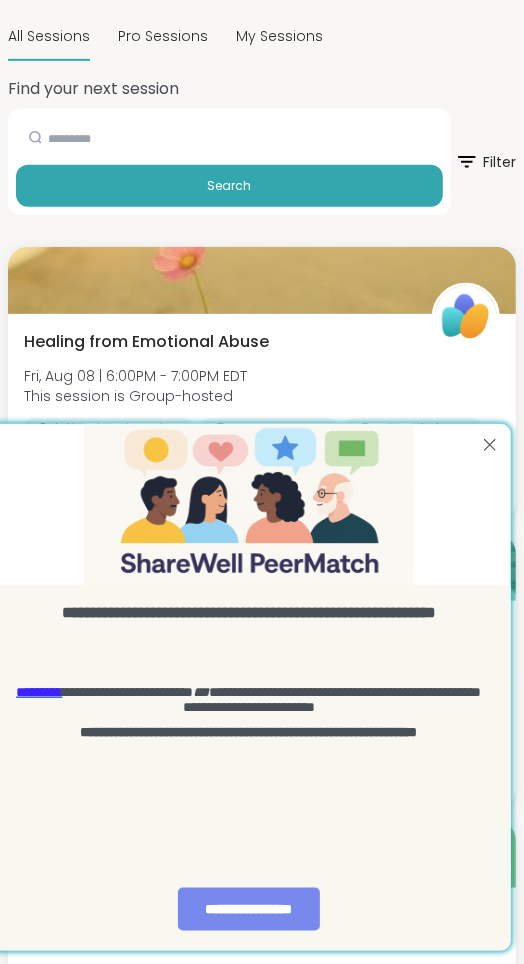 click on "**********" at bounding box center (248, 908) 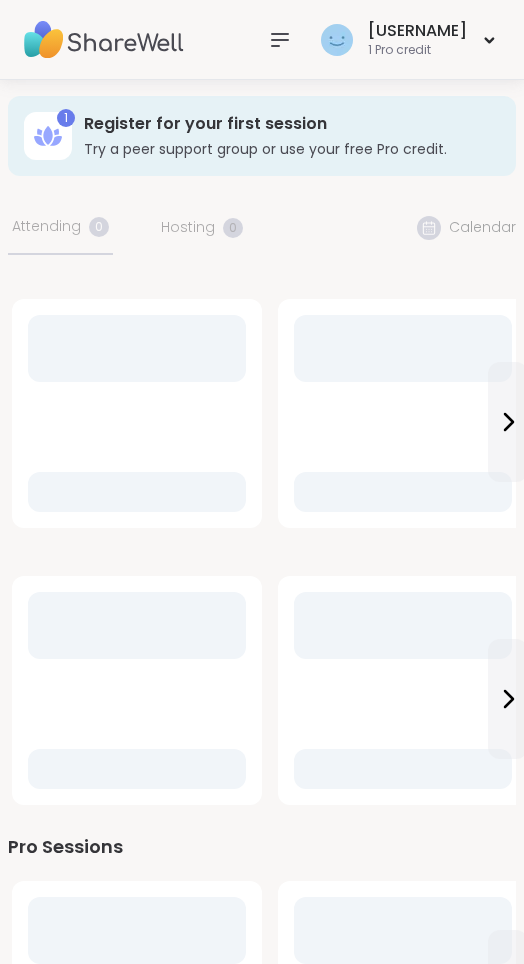 scroll, scrollTop: 0, scrollLeft: 0, axis: both 